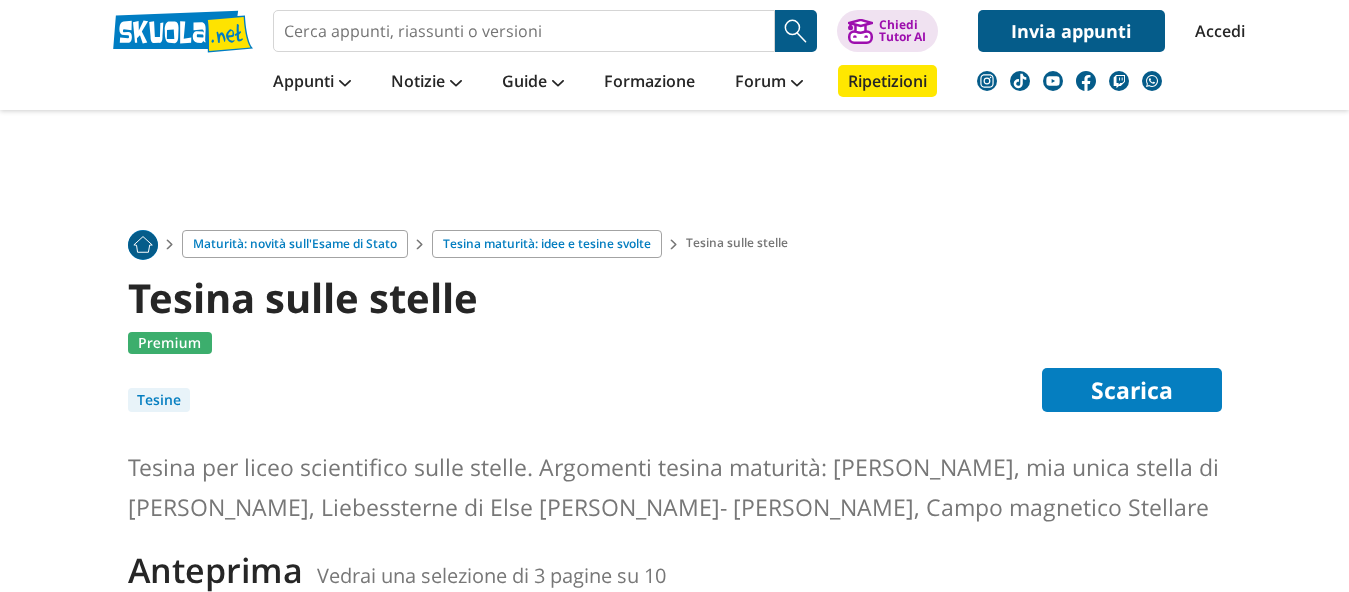 scroll, scrollTop: 205, scrollLeft: 0, axis: vertical 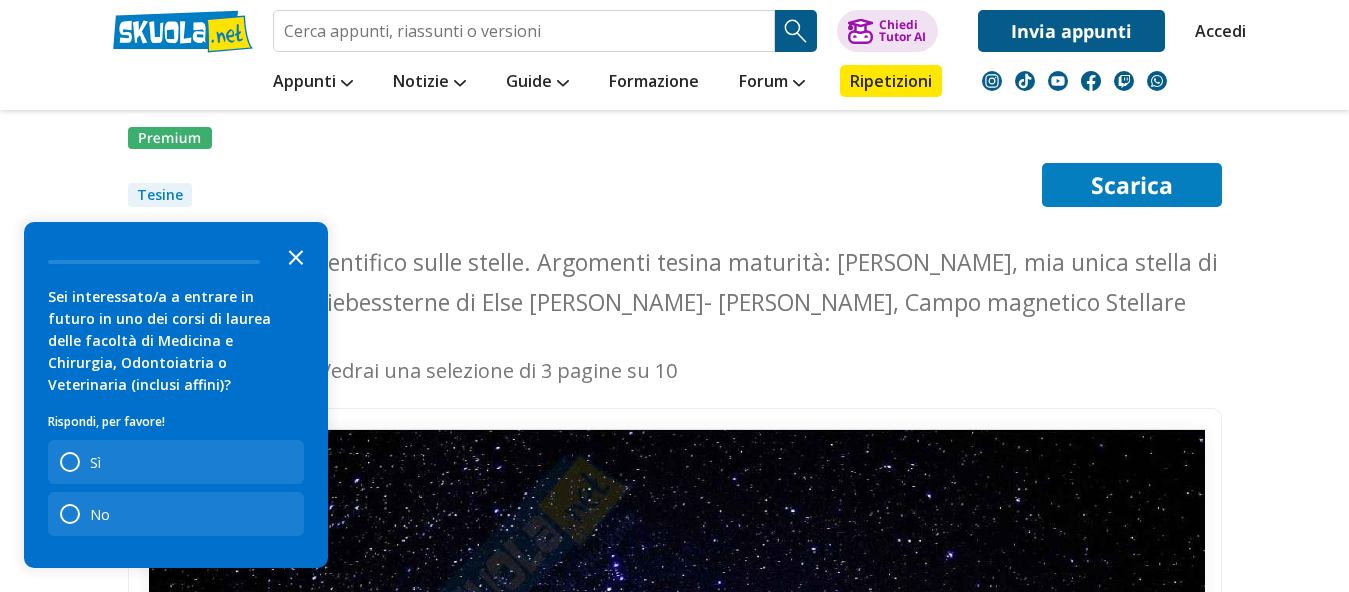 click 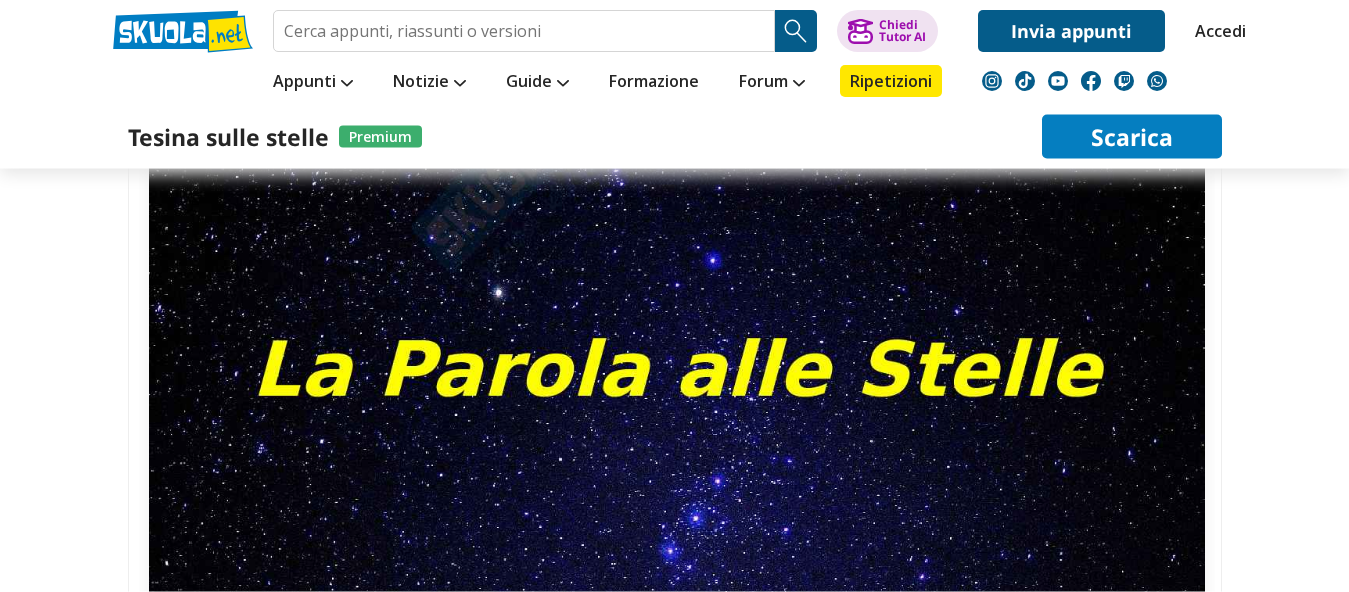 scroll, scrollTop: 613, scrollLeft: 0, axis: vertical 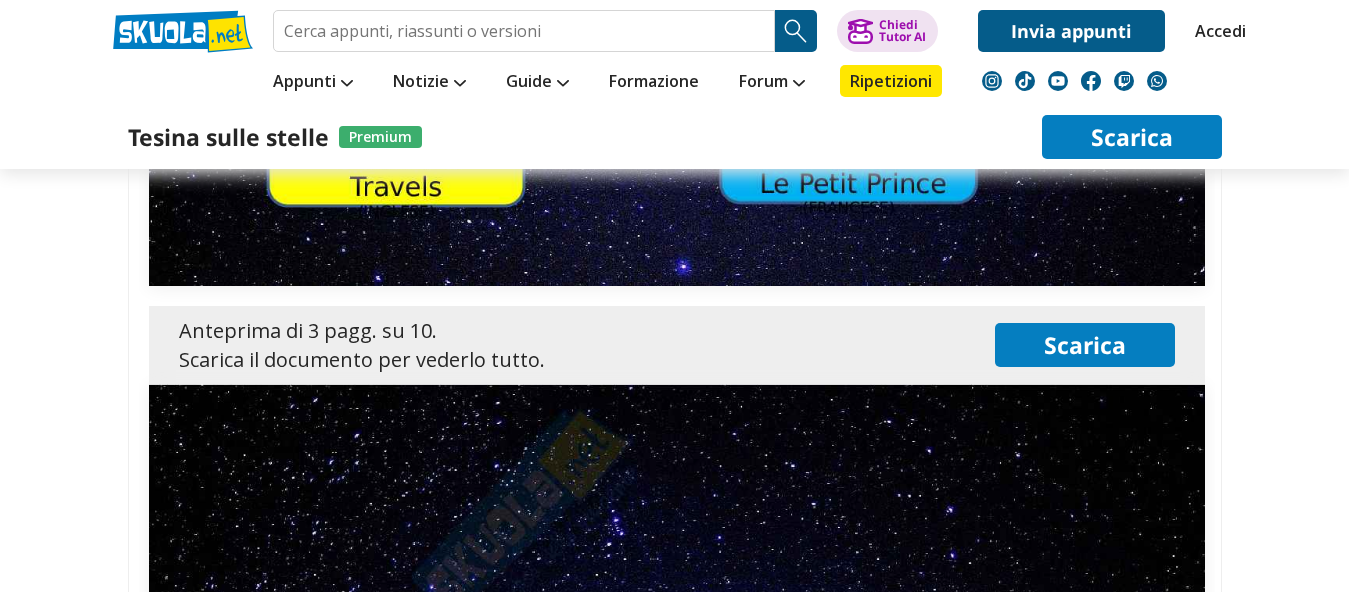 click on "Scarica" at bounding box center [1085, 345] 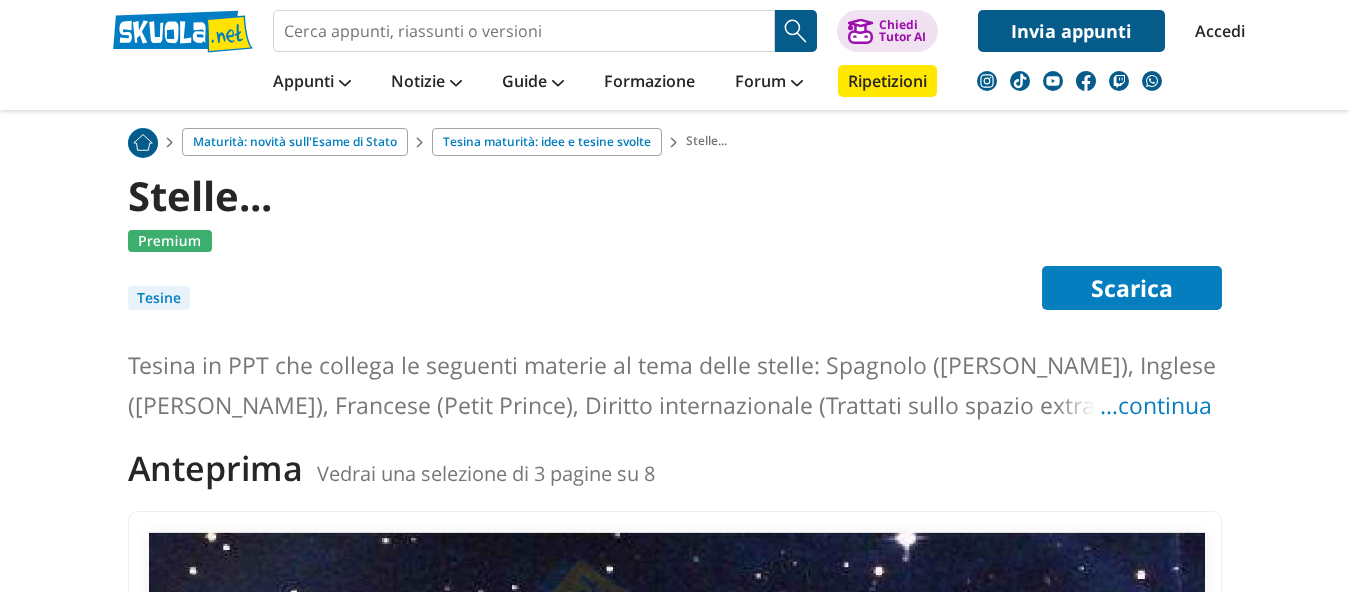 scroll, scrollTop: 102, scrollLeft: 0, axis: vertical 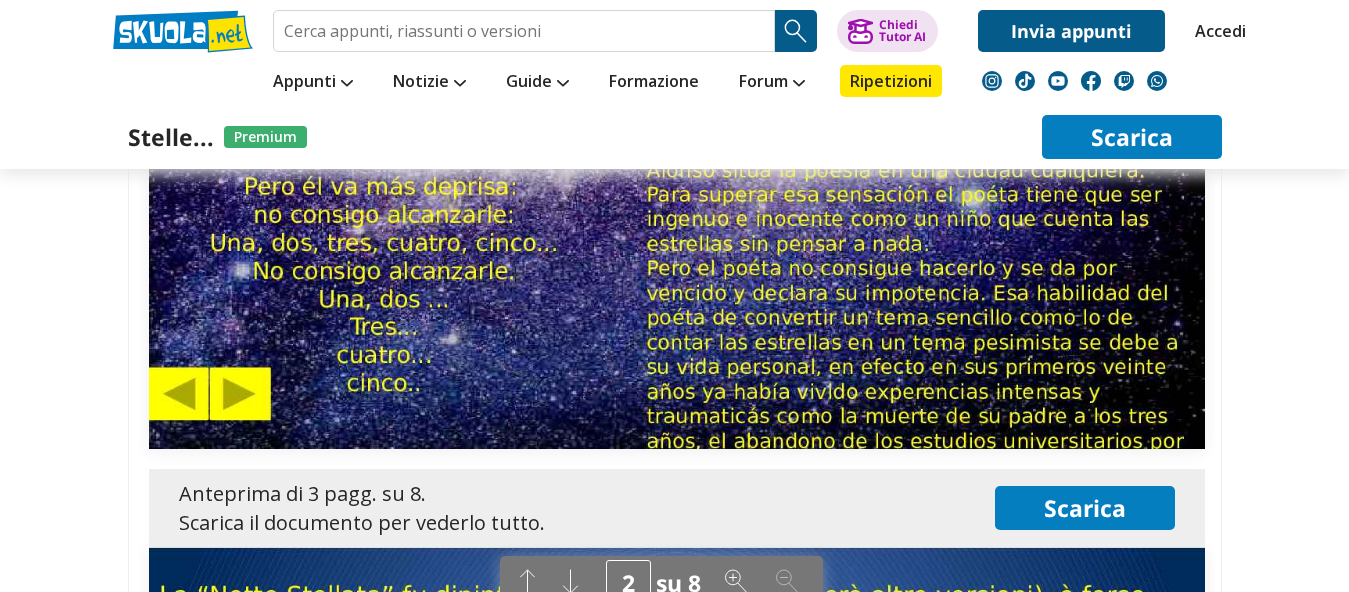 click at bounding box center [677, 52] 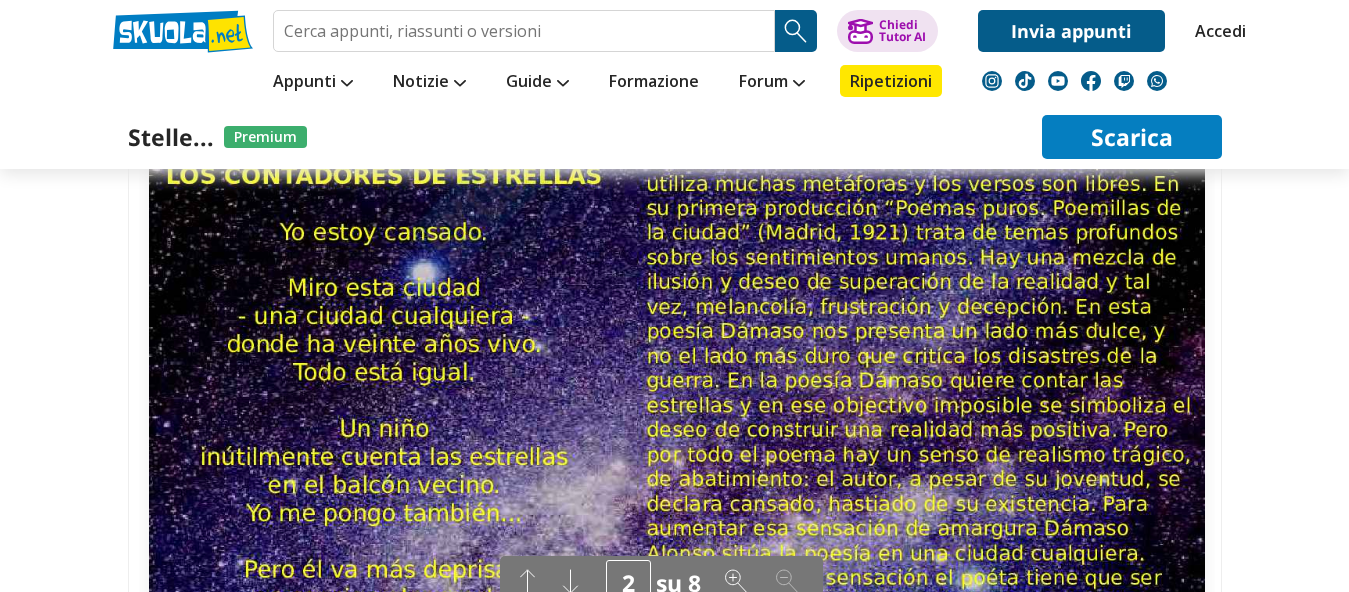 scroll, scrollTop: 660, scrollLeft: 0, axis: vertical 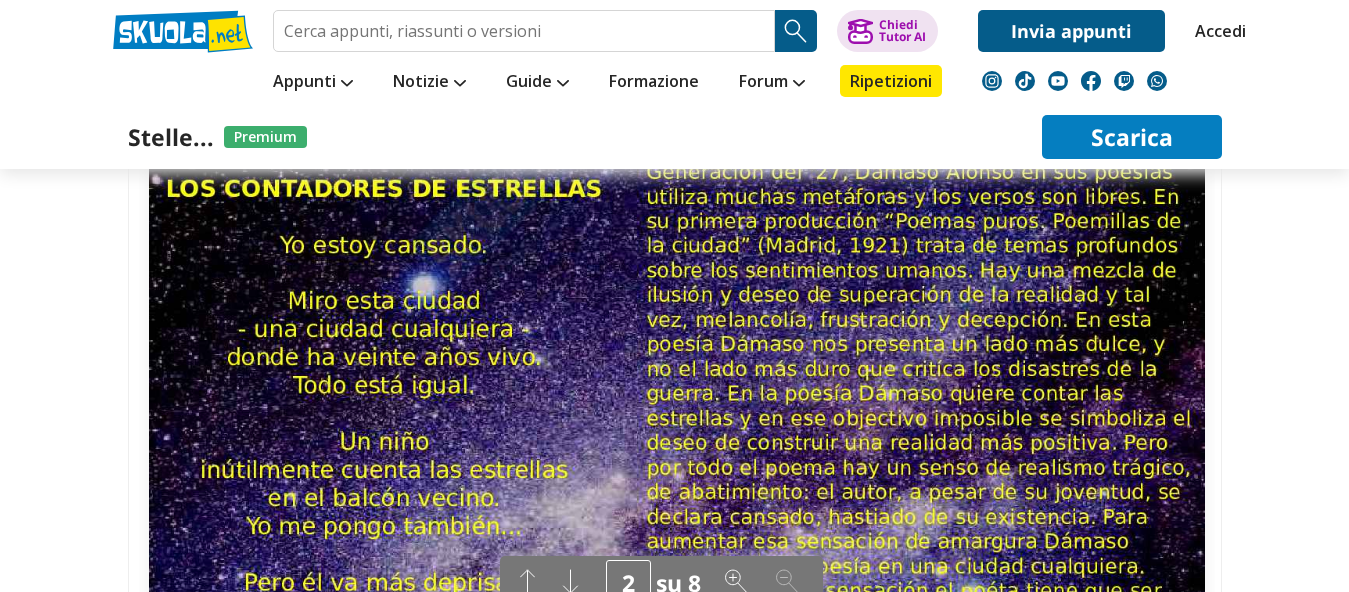 click at bounding box center (677, 448) 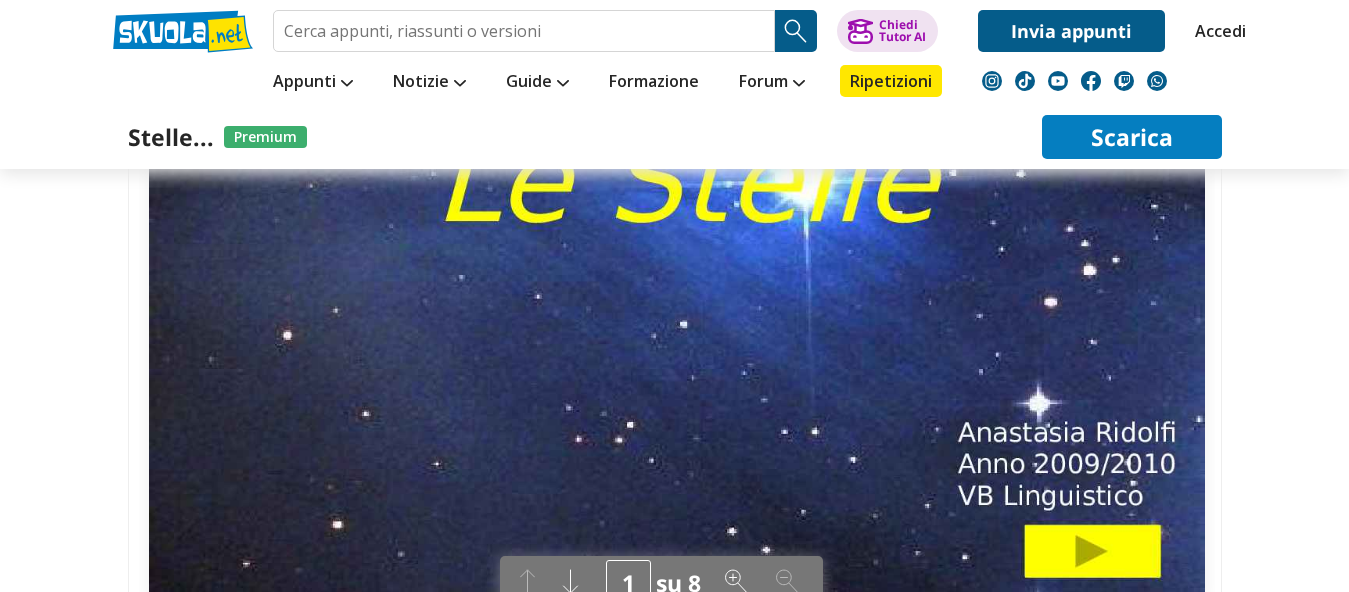 scroll, scrollTop: 396, scrollLeft: 0, axis: vertical 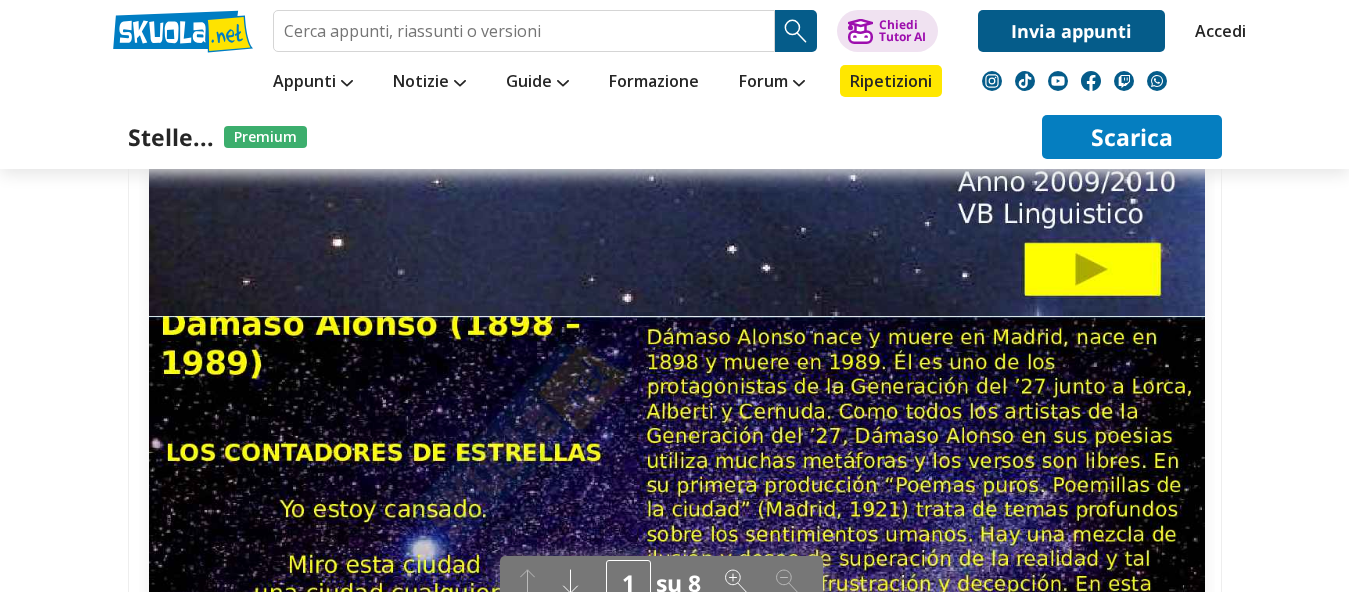 click at bounding box center (677, 712) 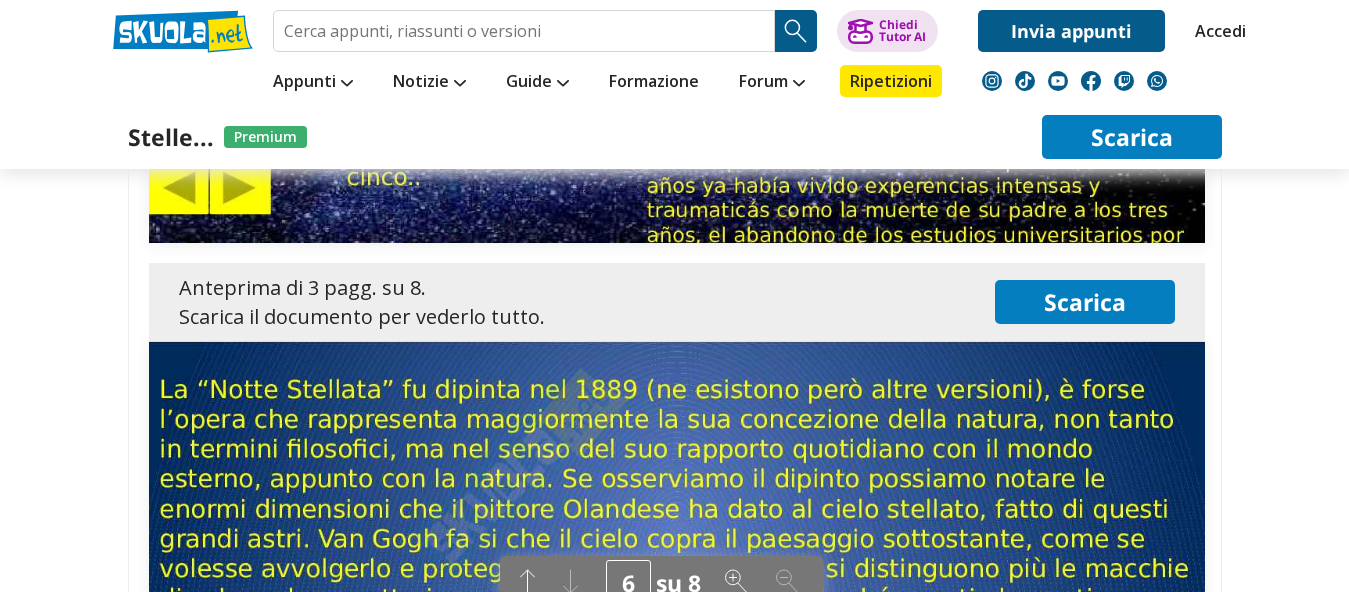 scroll, scrollTop: 1320, scrollLeft: 0, axis: vertical 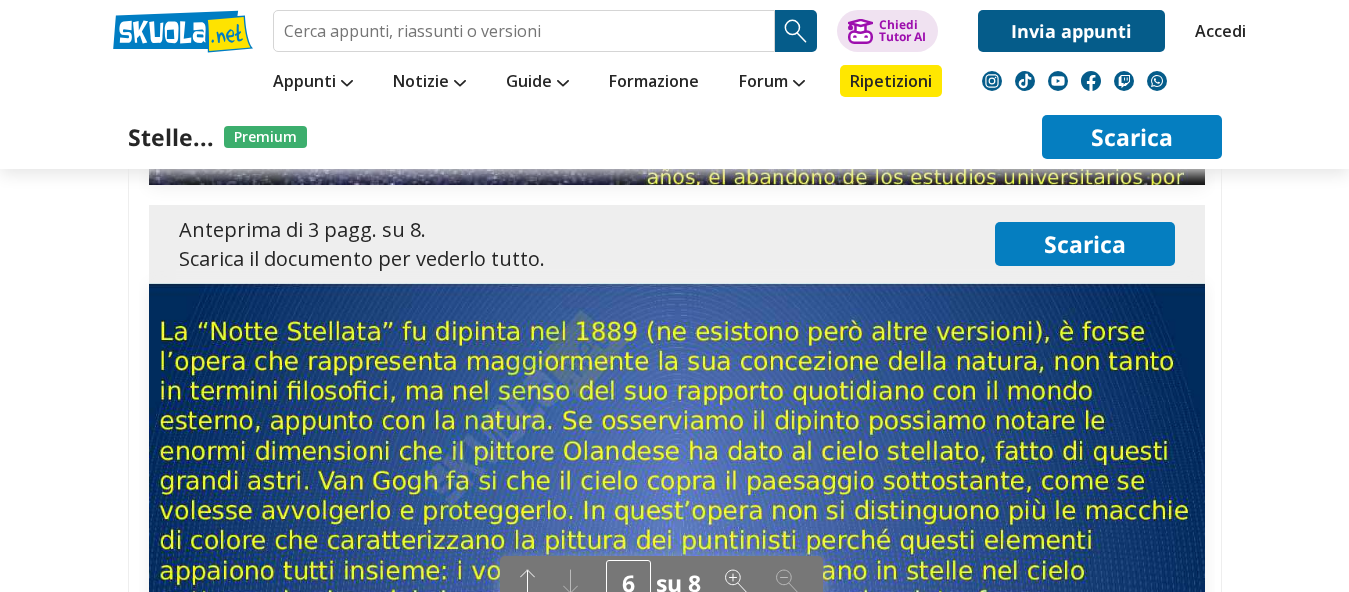 click on "Scarica" at bounding box center [1085, 244] 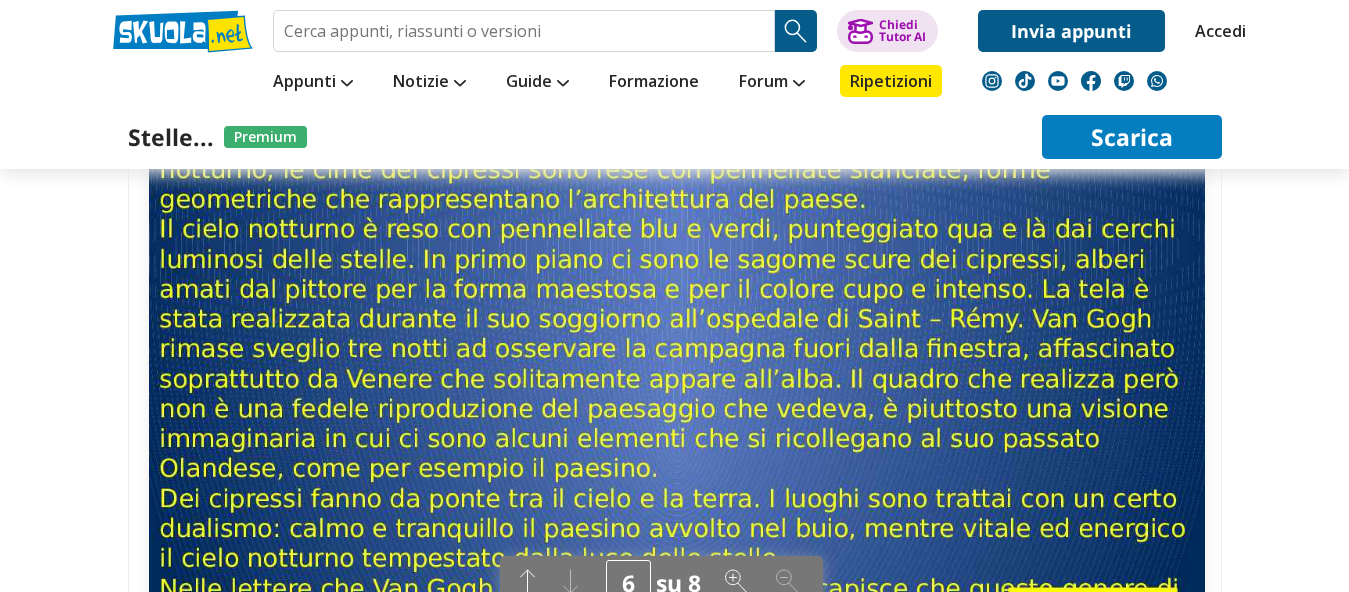 scroll, scrollTop: 1757, scrollLeft: 0, axis: vertical 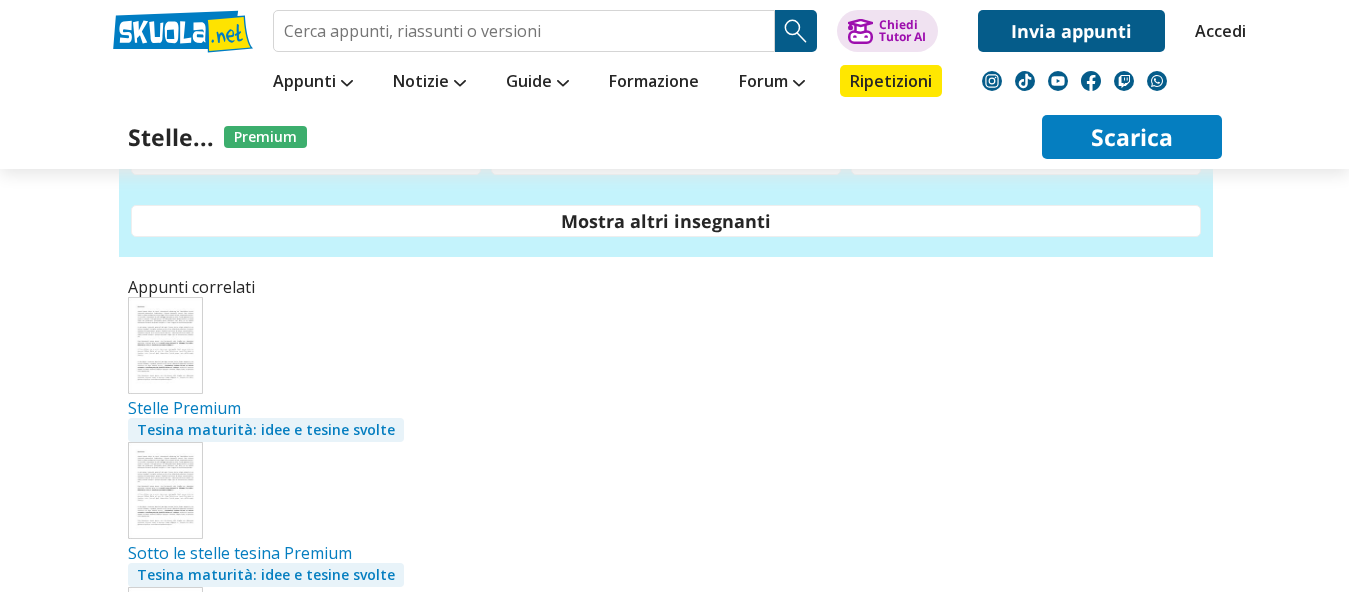 click at bounding box center (165, 345) 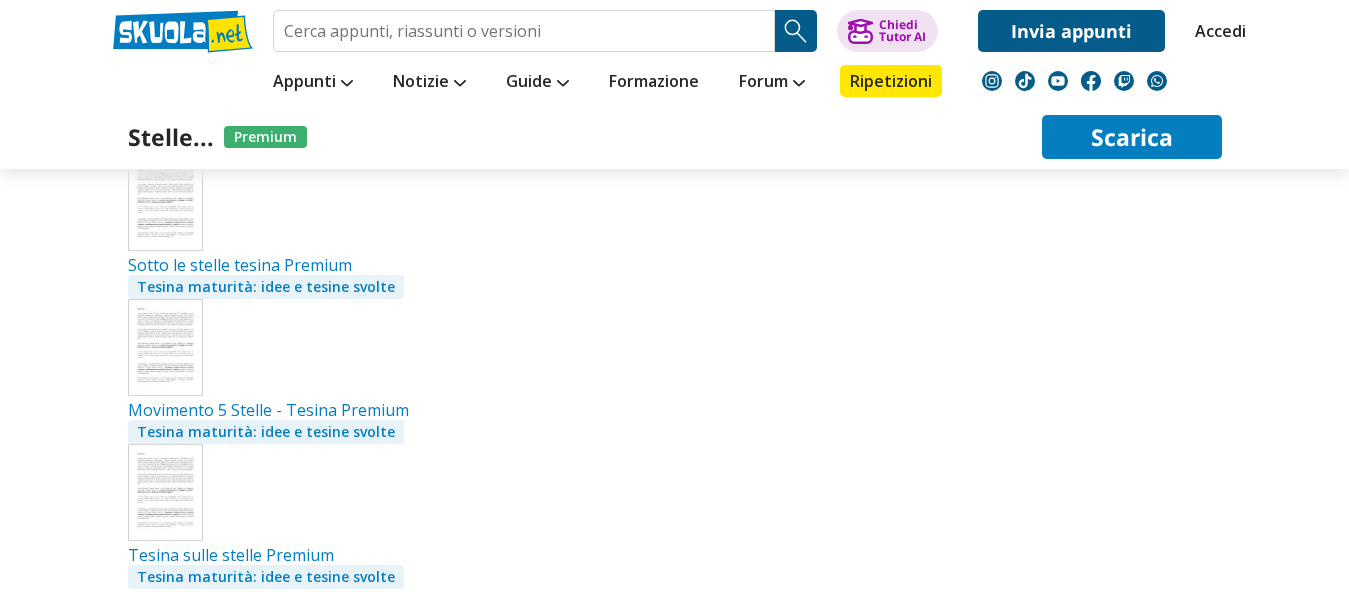 scroll, scrollTop: 3468, scrollLeft: 0, axis: vertical 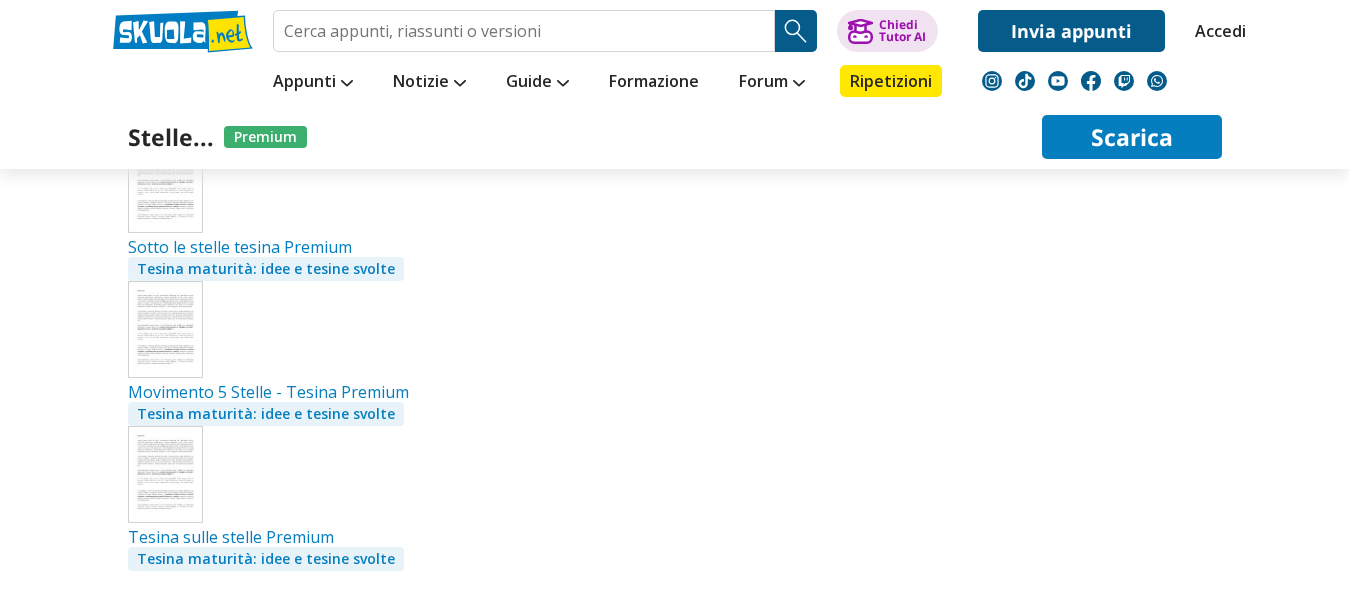 click at bounding box center (165, 329) 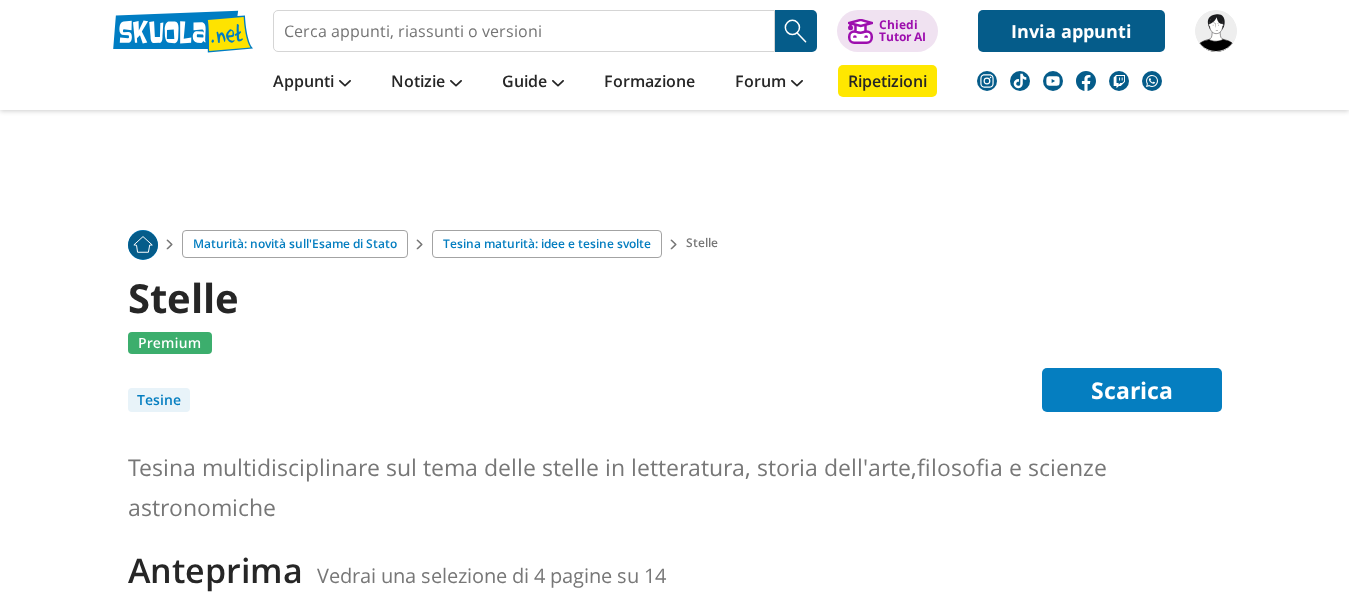 scroll, scrollTop: 306, scrollLeft: 0, axis: vertical 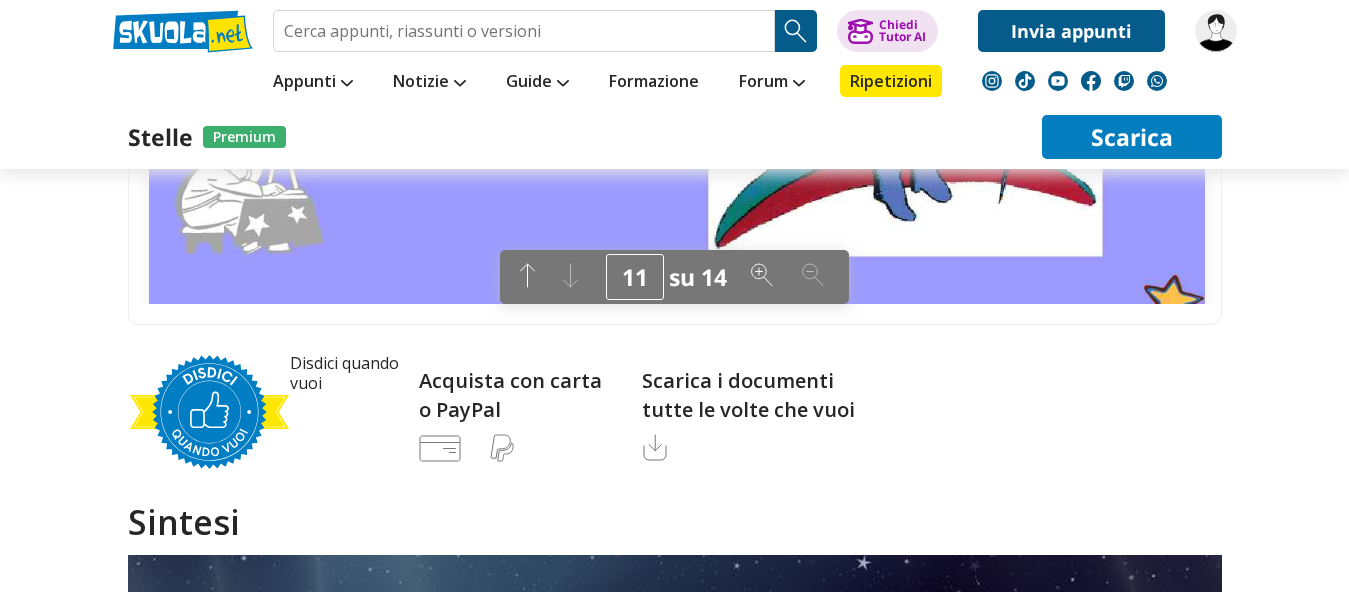 click 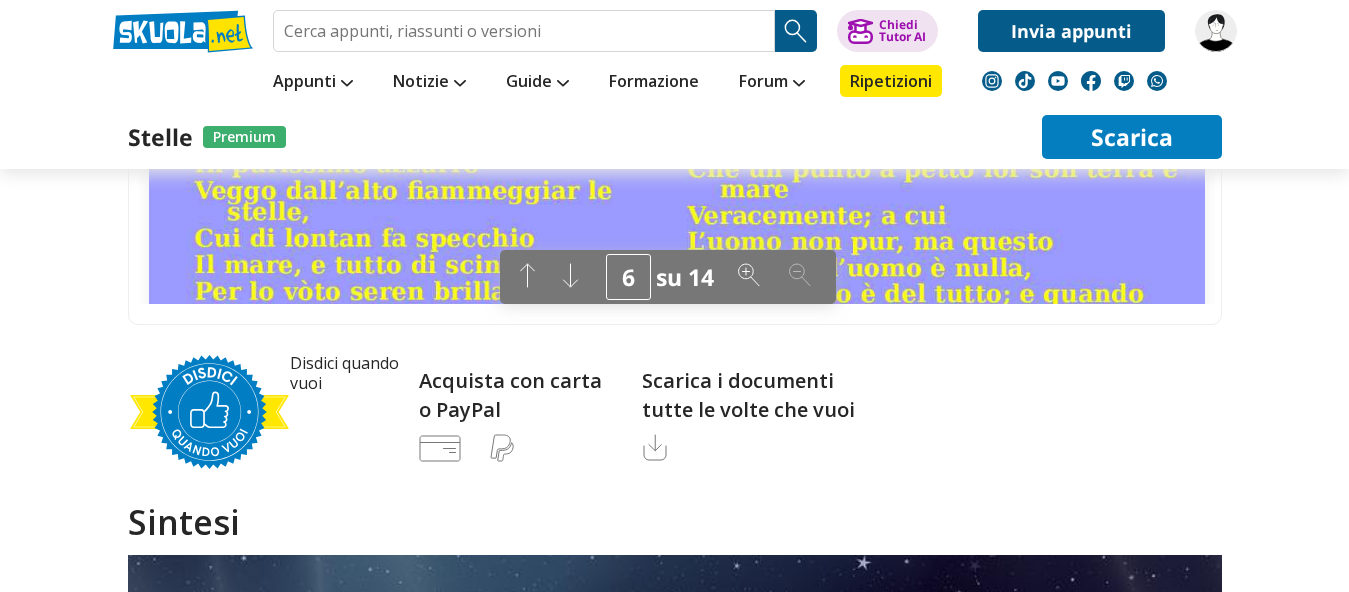 scroll, scrollTop: 1545, scrollLeft: 0, axis: vertical 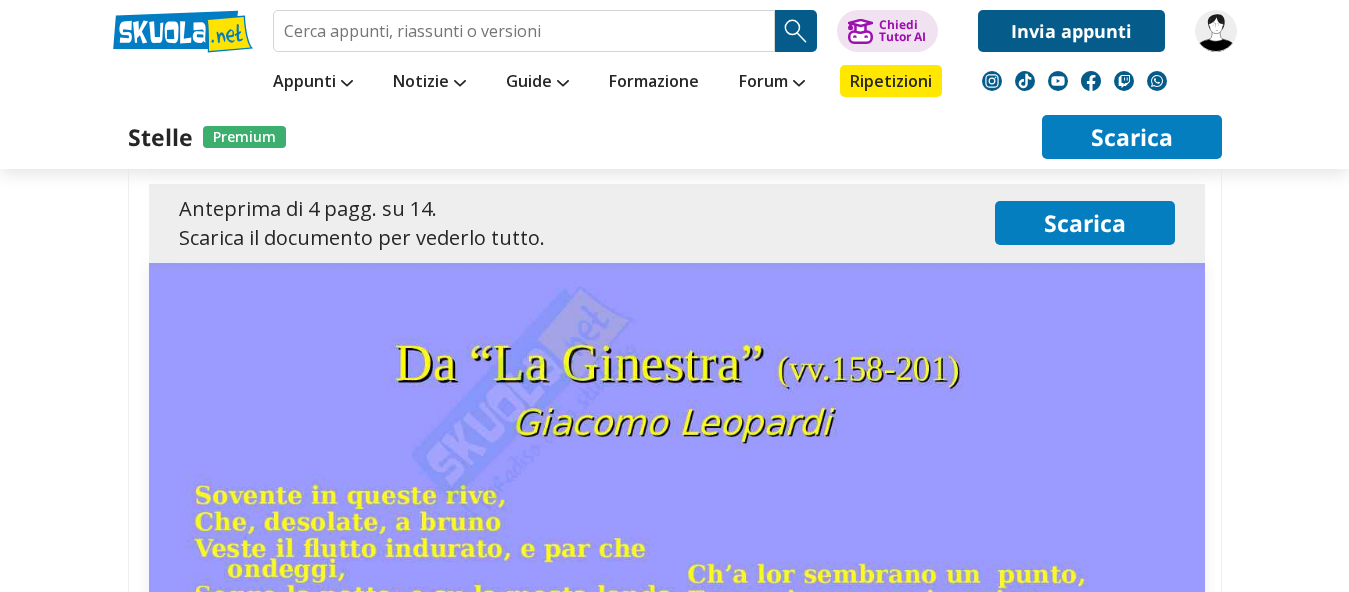 click at bounding box center (677, 658) 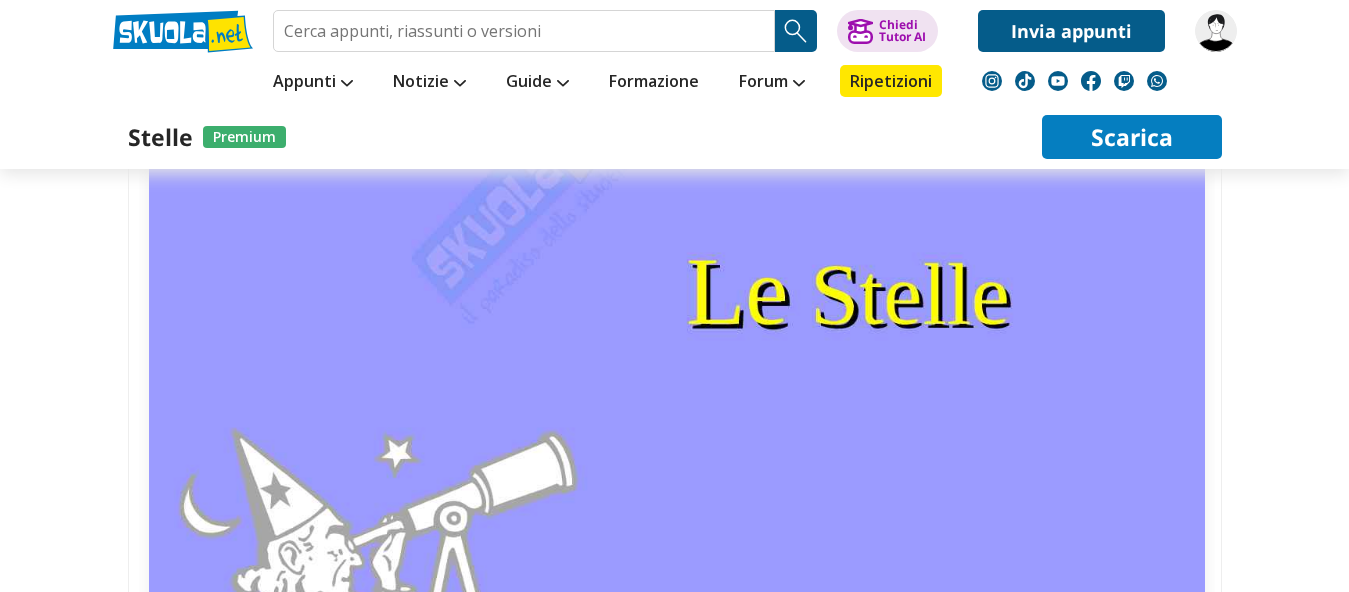 scroll, scrollTop: 0, scrollLeft: 0, axis: both 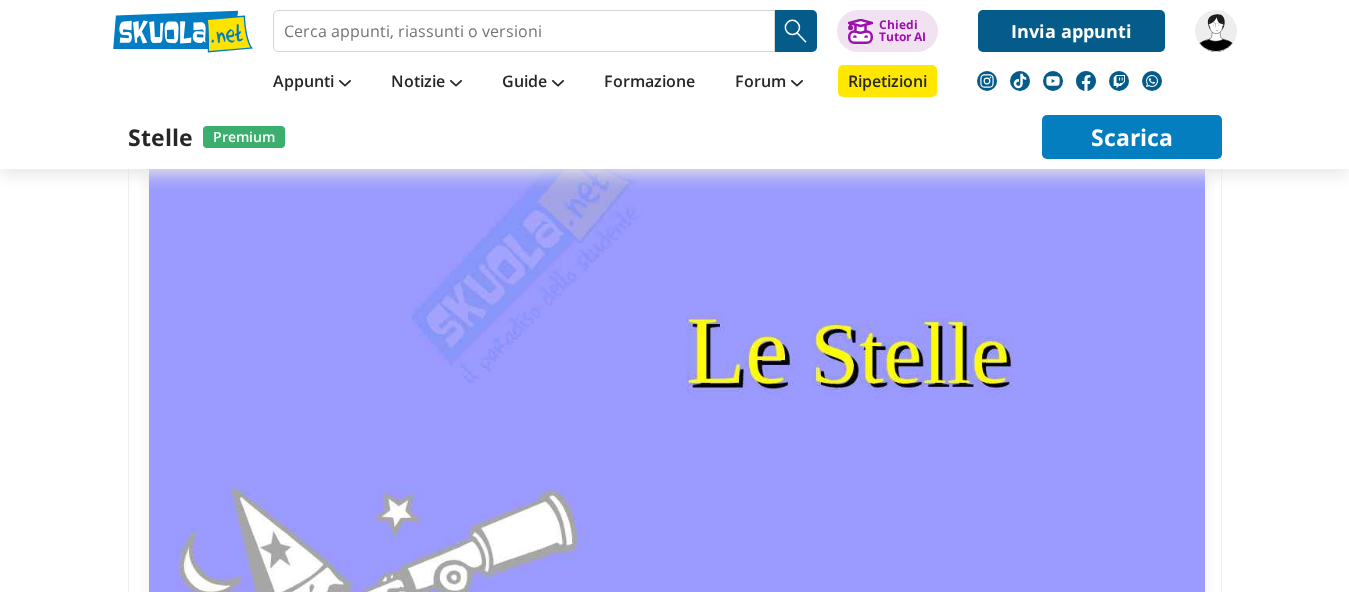 click at bounding box center [677, 520] 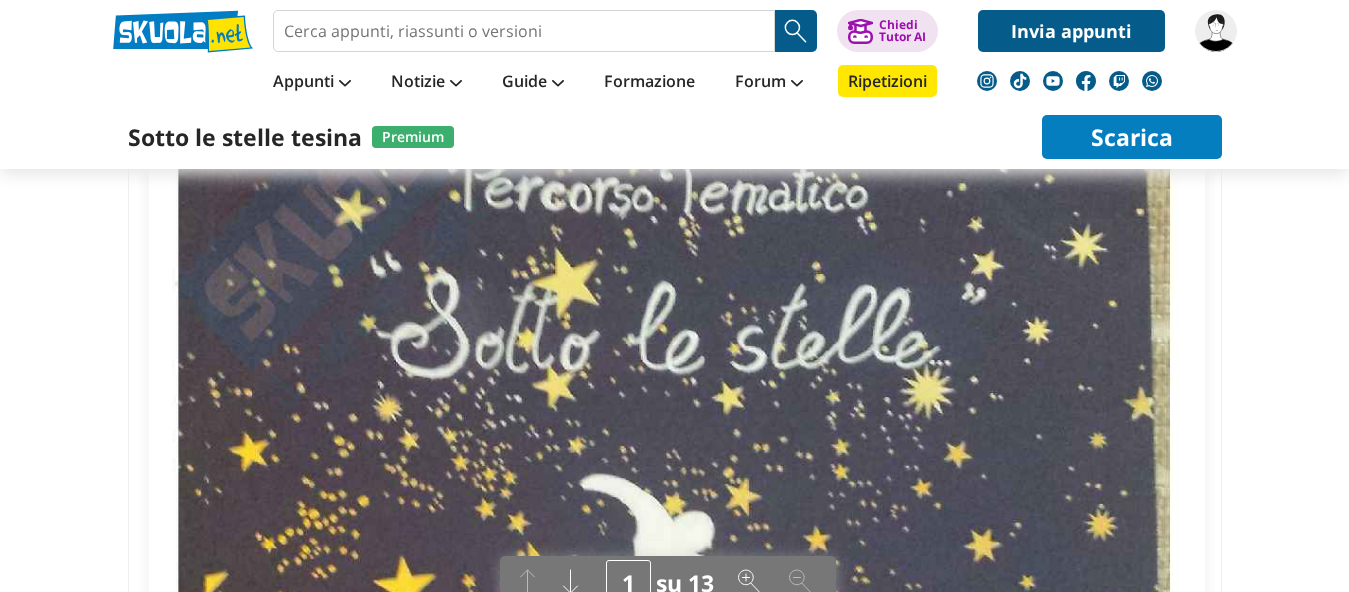 scroll, scrollTop: 714, scrollLeft: 0, axis: vertical 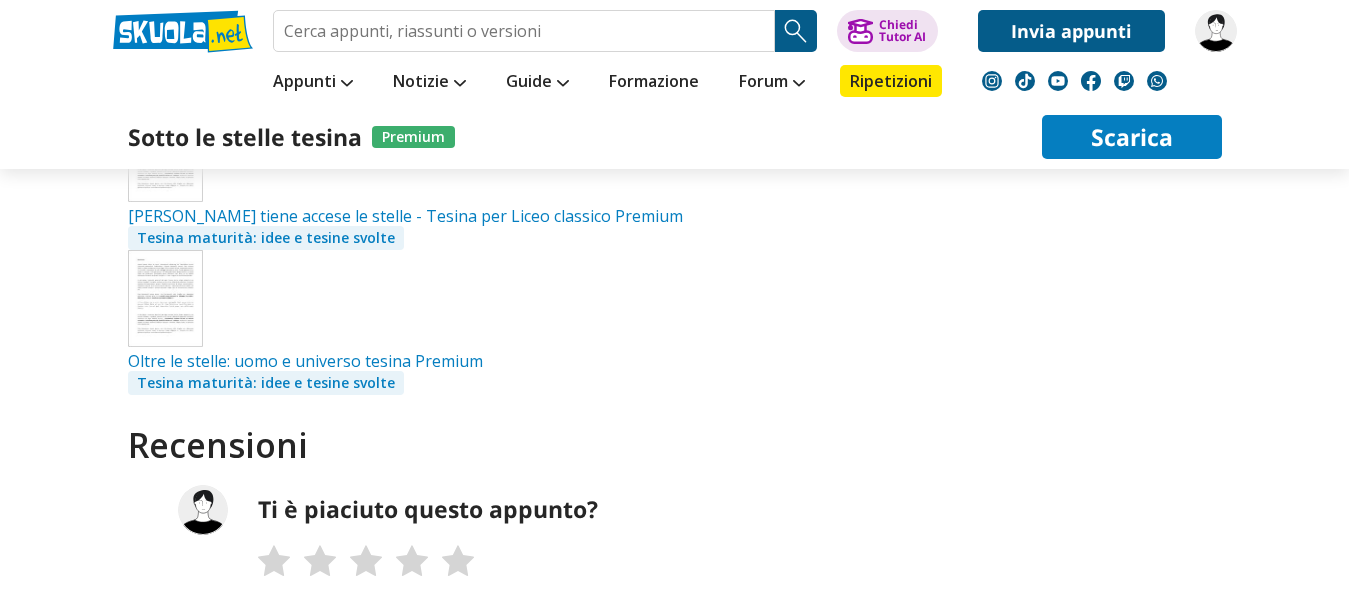 click at bounding box center (165, 298) 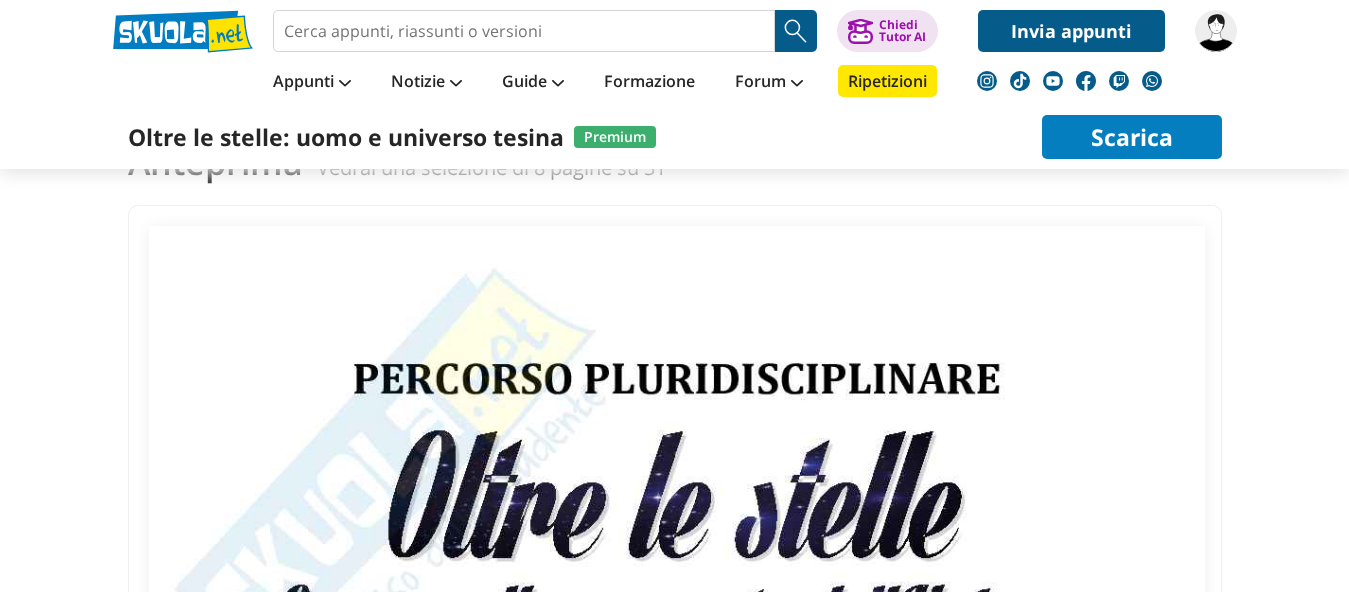 scroll, scrollTop: 408, scrollLeft: 0, axis: vertical 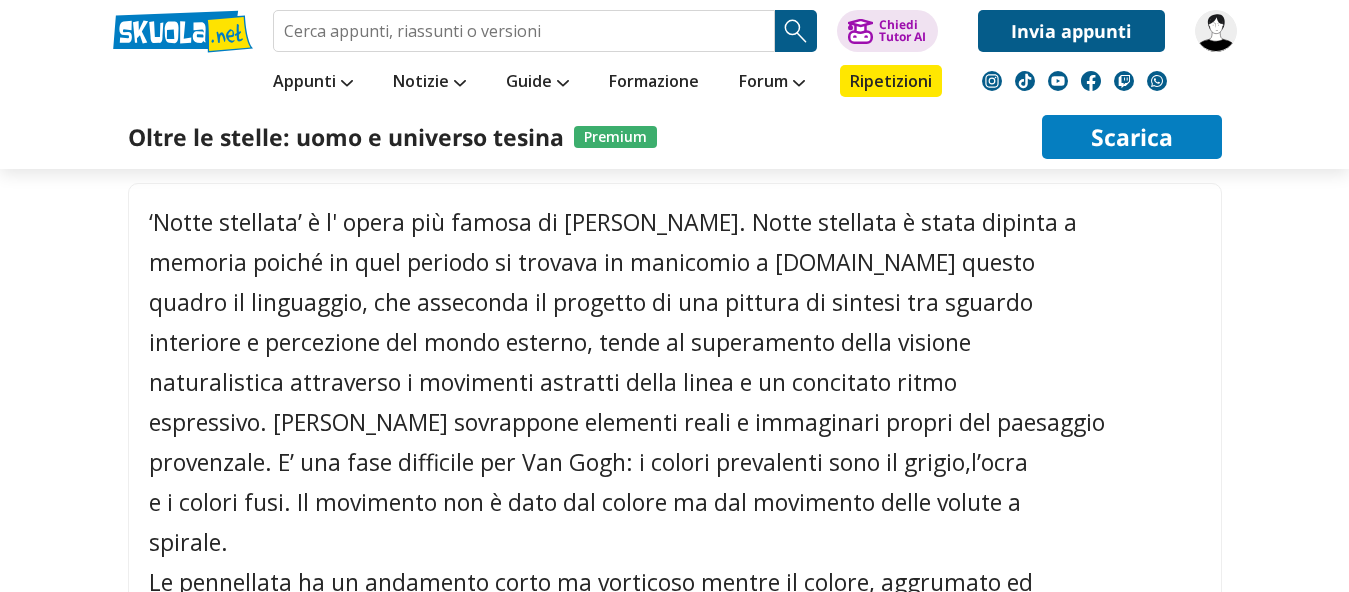 click on "espressivo. Van Gogh sovrappone elementi reali e immaginari propri del paesaggio" at bounding box center [671, 422] 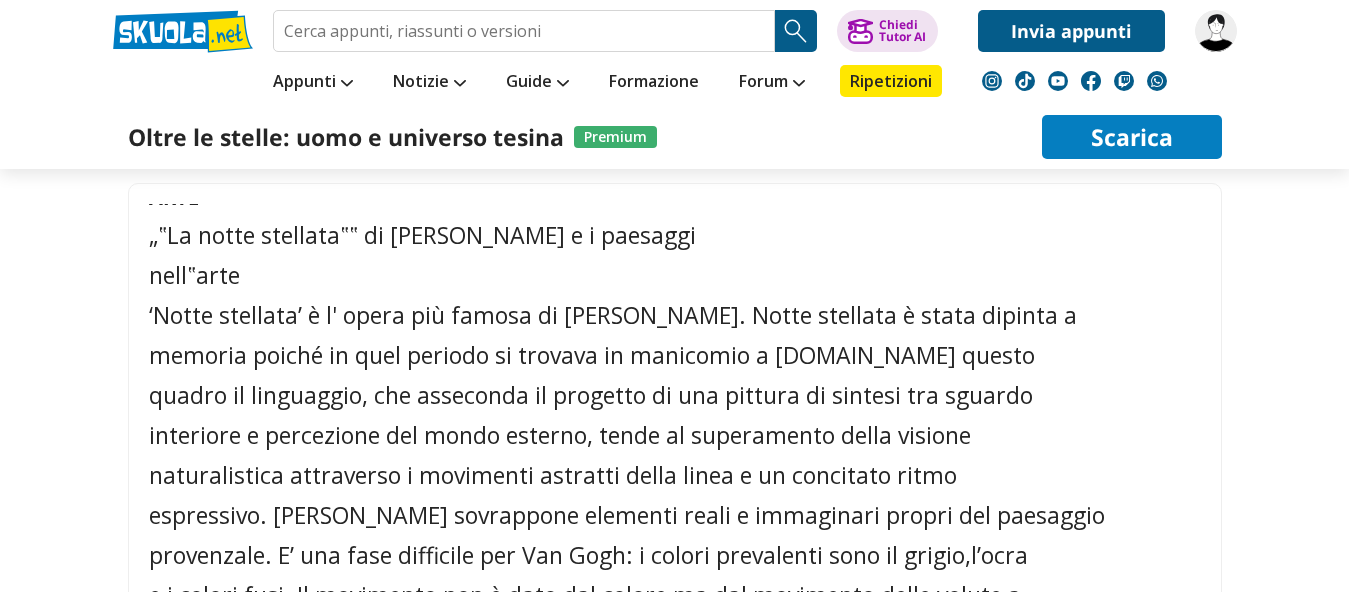 scroll, scrollTop: 0, scrollLeft: 0, axis: both 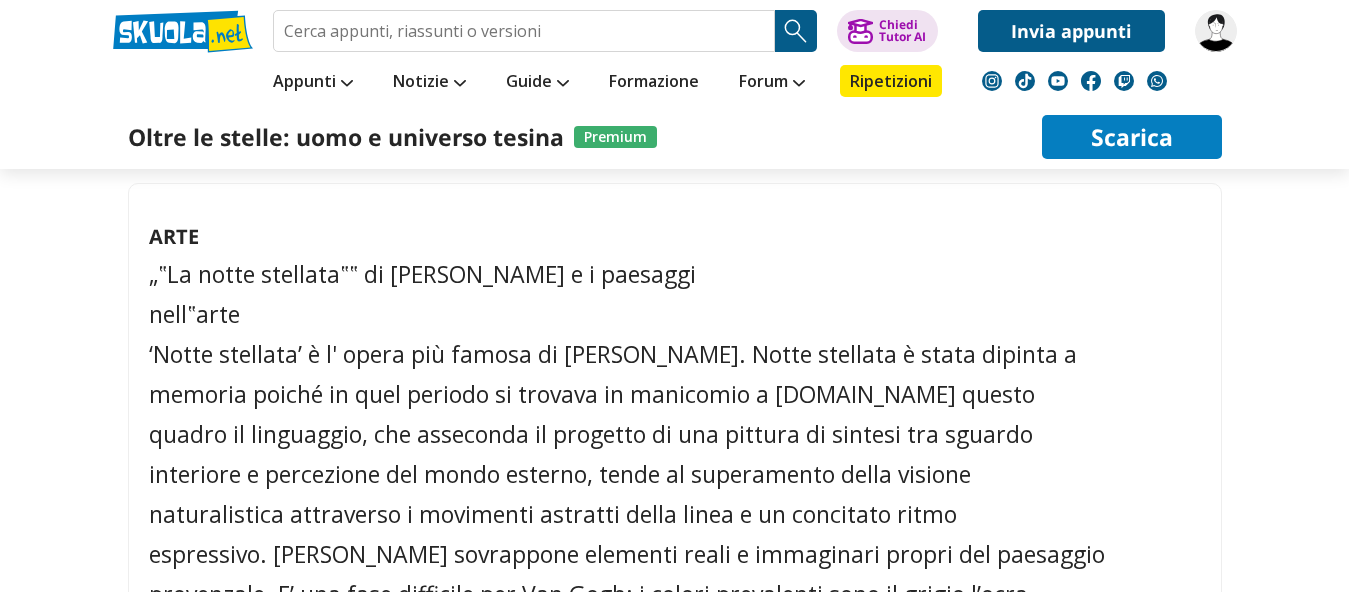 click on "‘Notte stellata’ è l' opera più famosa di Van Gogh. Notte stellata è stata dipinta a" at bounding box center [671, 354] 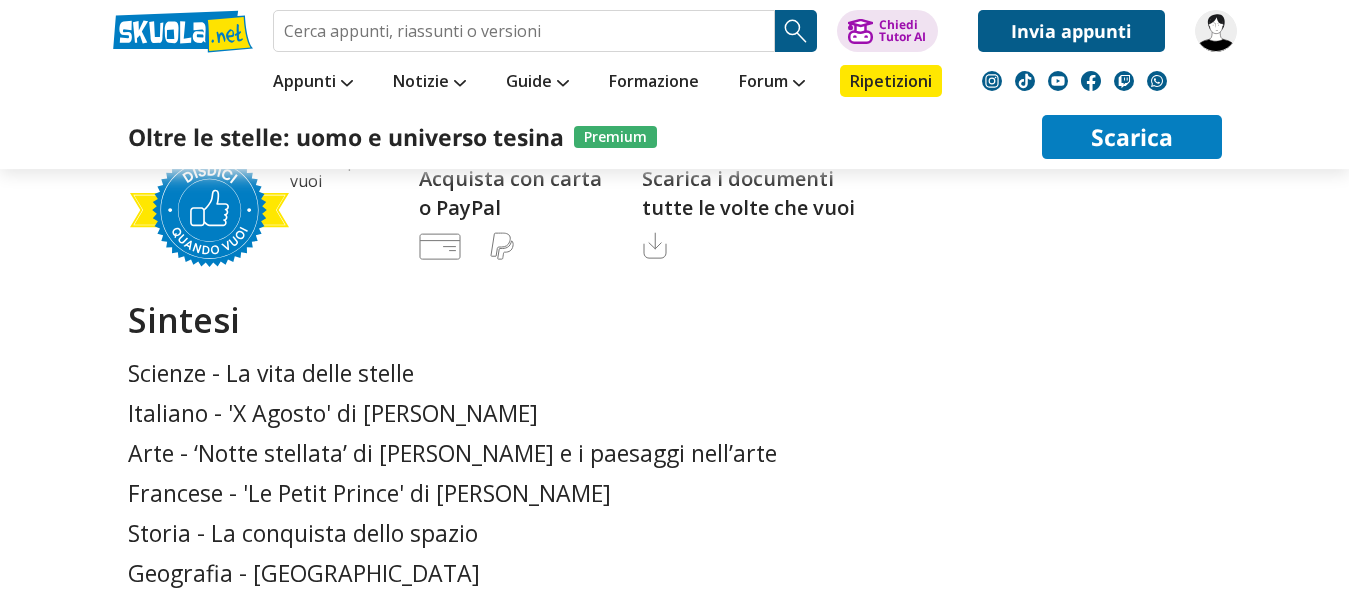 scroll, scrollTop: 1326, scrollLeft: 0, axis: vertical 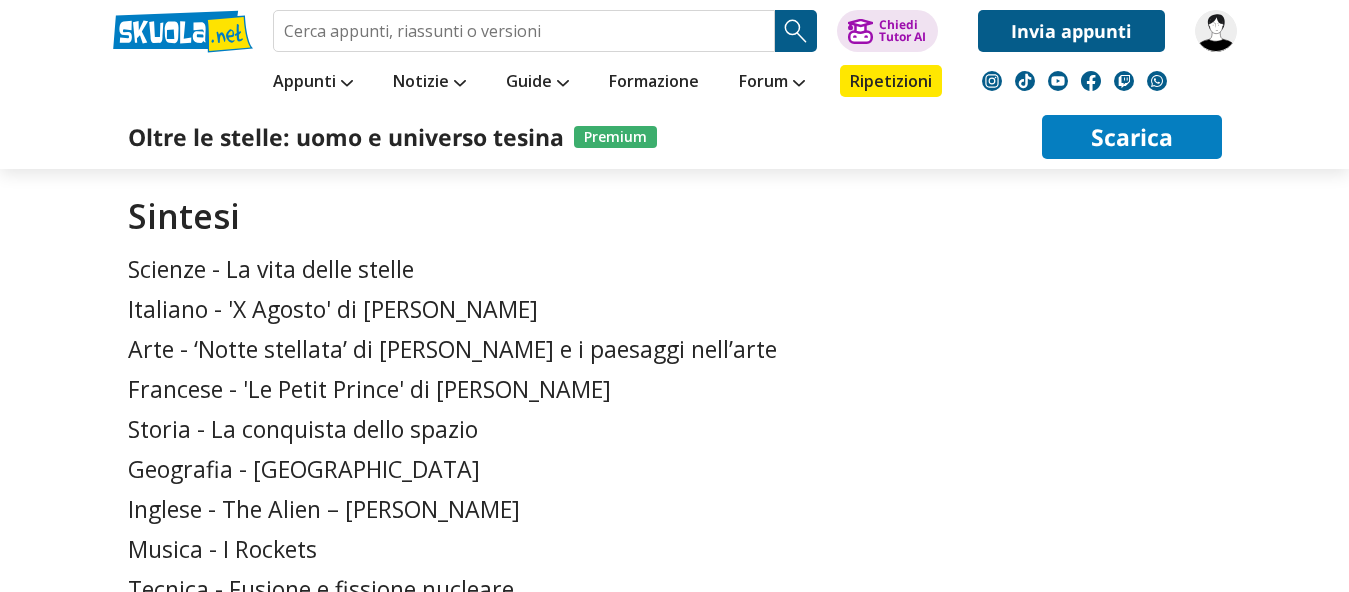 click on "Sintesi
Scienze - La vita delle stelle
Italiano - 'X Agosto' di G.Pascoli
Arte - ‘Notte stellata’ di Van Gogh e i paesaggi nell’arte
Francese - 'Le Petit Prince' di Antoine De Saint-Exupéry
Storia - La conquista dello spazio
Geografia - USA
Inglese - The Alien – Pete Wright
Musica - I Rockets
Tecnica - Fusione e fissione nucleare" at bounding box center [675, 401] 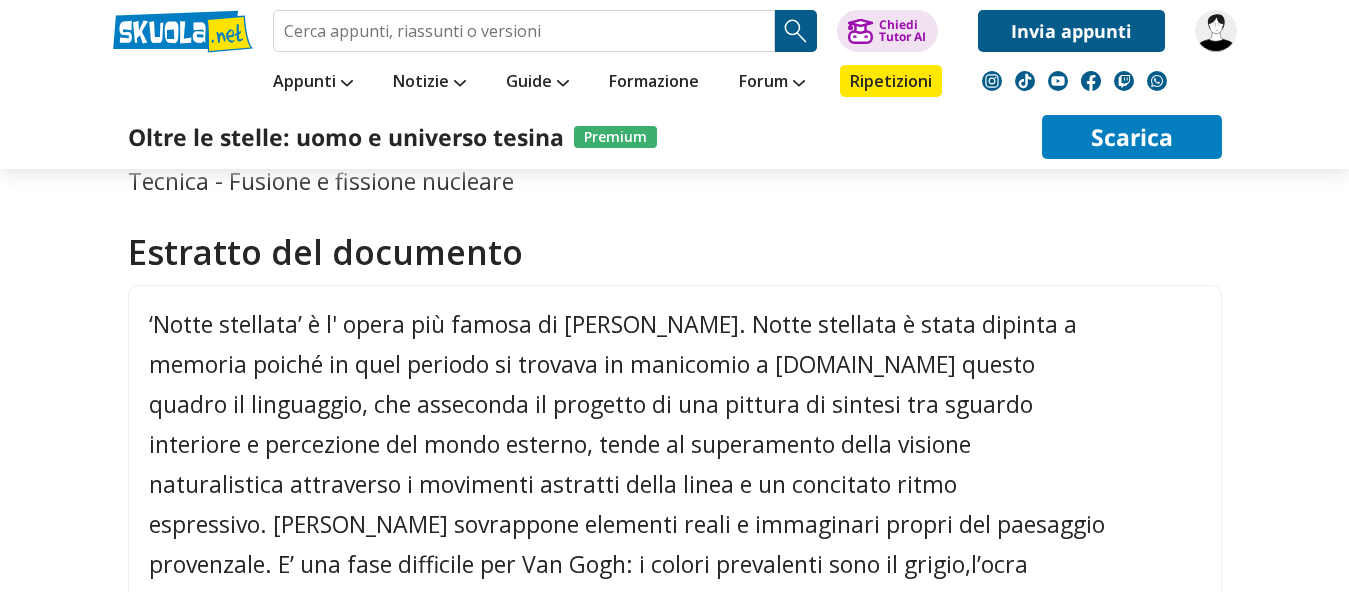 scroll, scrollTop: 0, scrollLeft: 0, axis: both 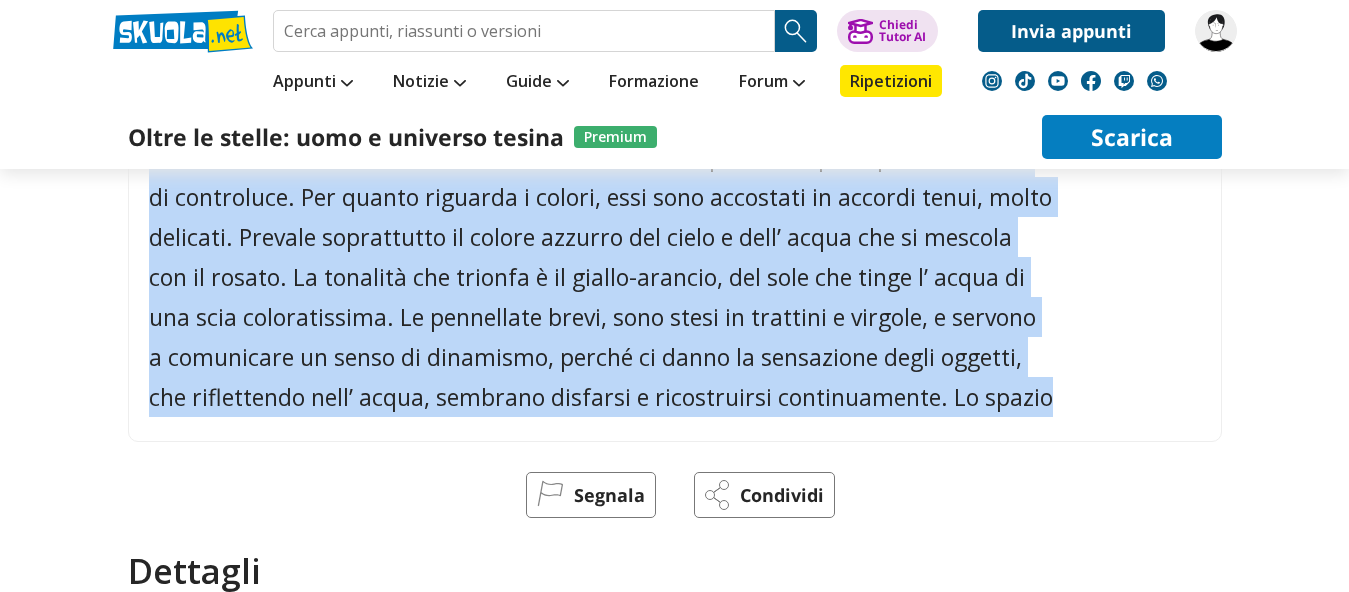 drag, startPoint x: 147, startPoint y: 337, endPoint x: 1053, endPoint y: 401, distance: 908.2577 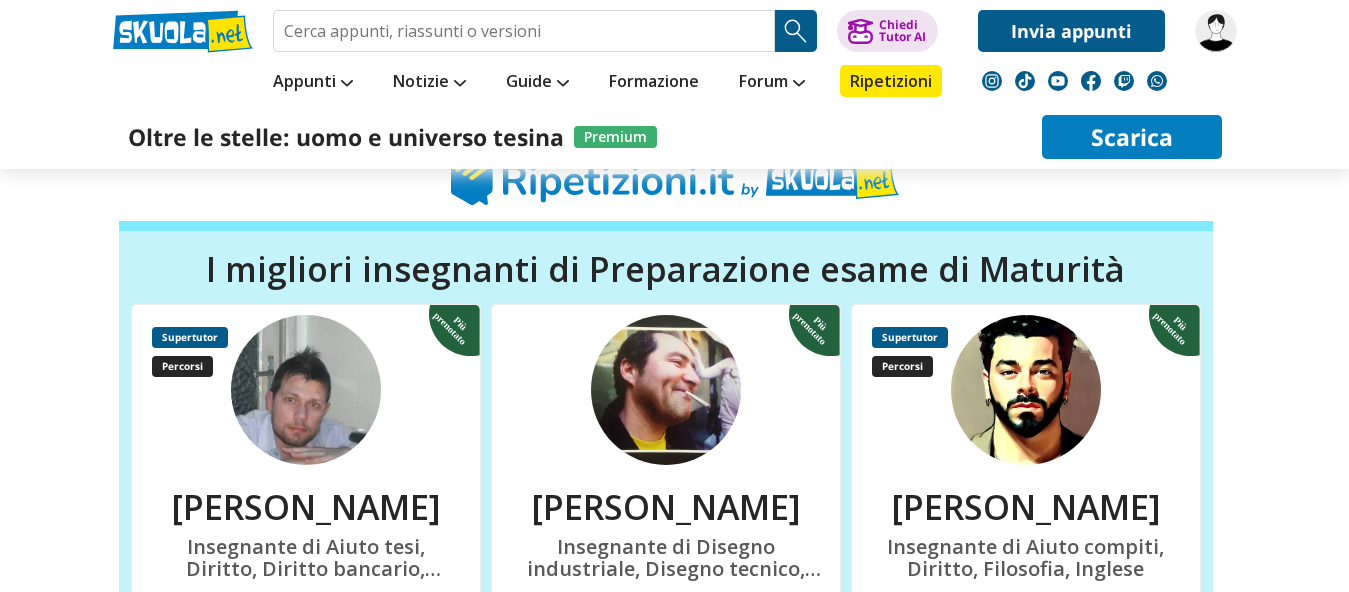 scroll, scrollTop: 2637, scrollLeft: 0, axis: vertical 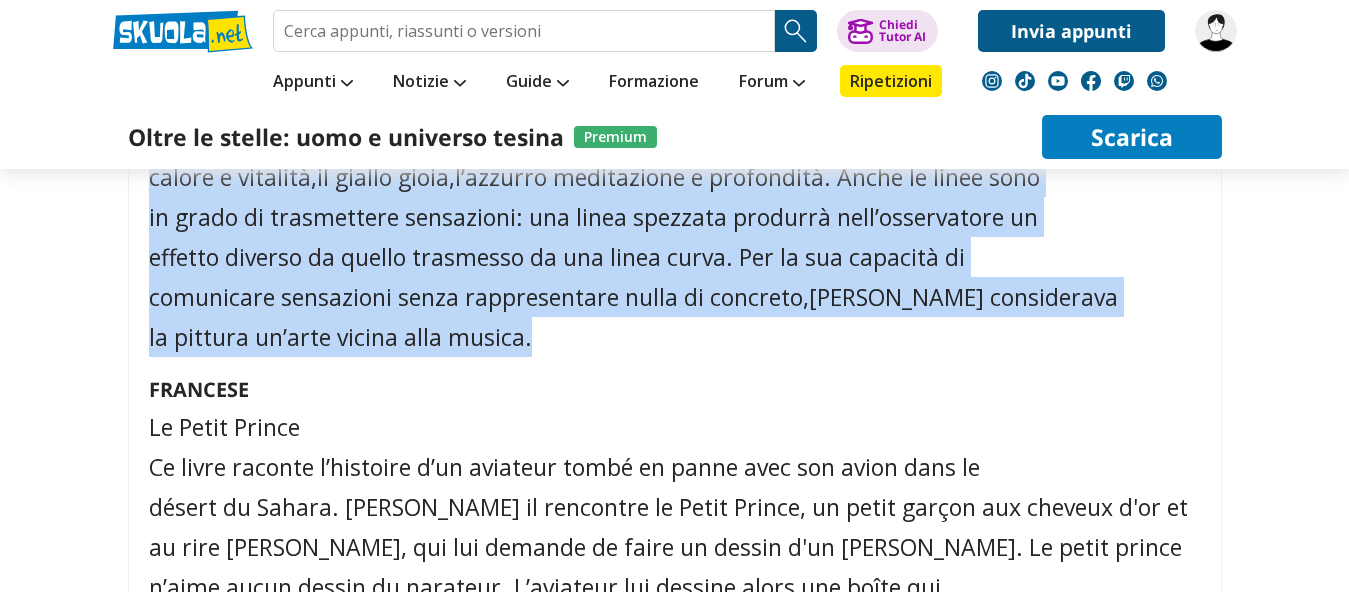 drag, startPoint x: 154, startPoint y: 378, endPoint x: 902, endPoint y: 310, distance: 751.08453 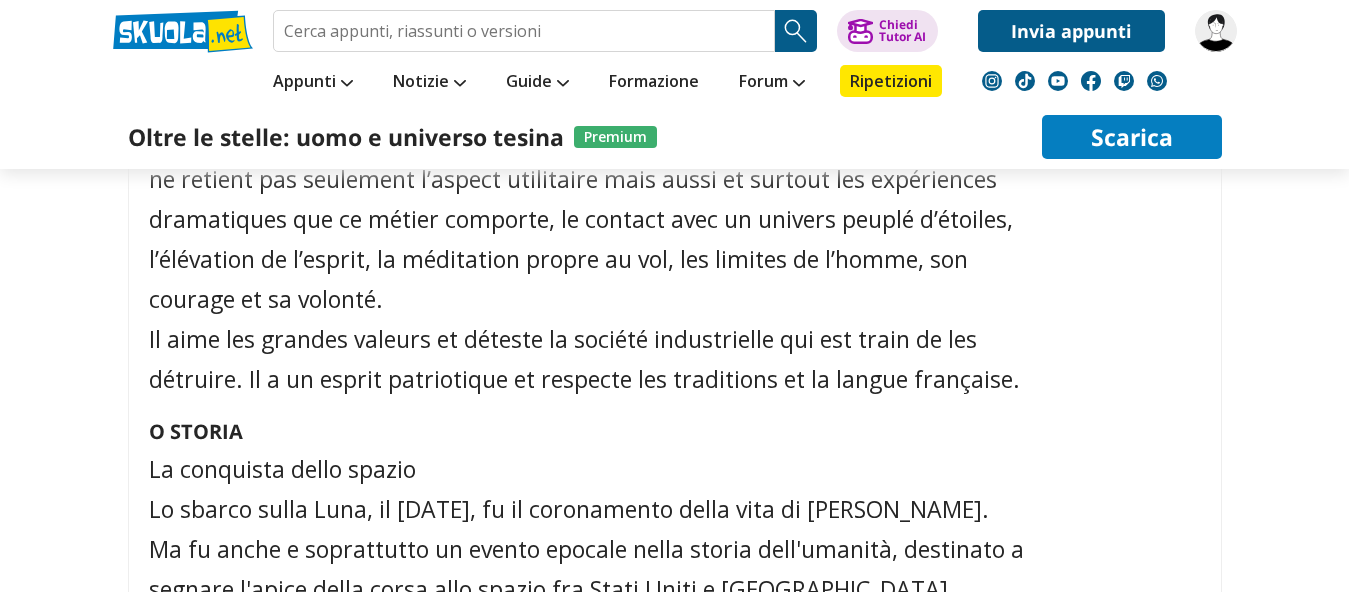 scroll, scrollTop: 4728, scrollLeft: 0, axis: vertical 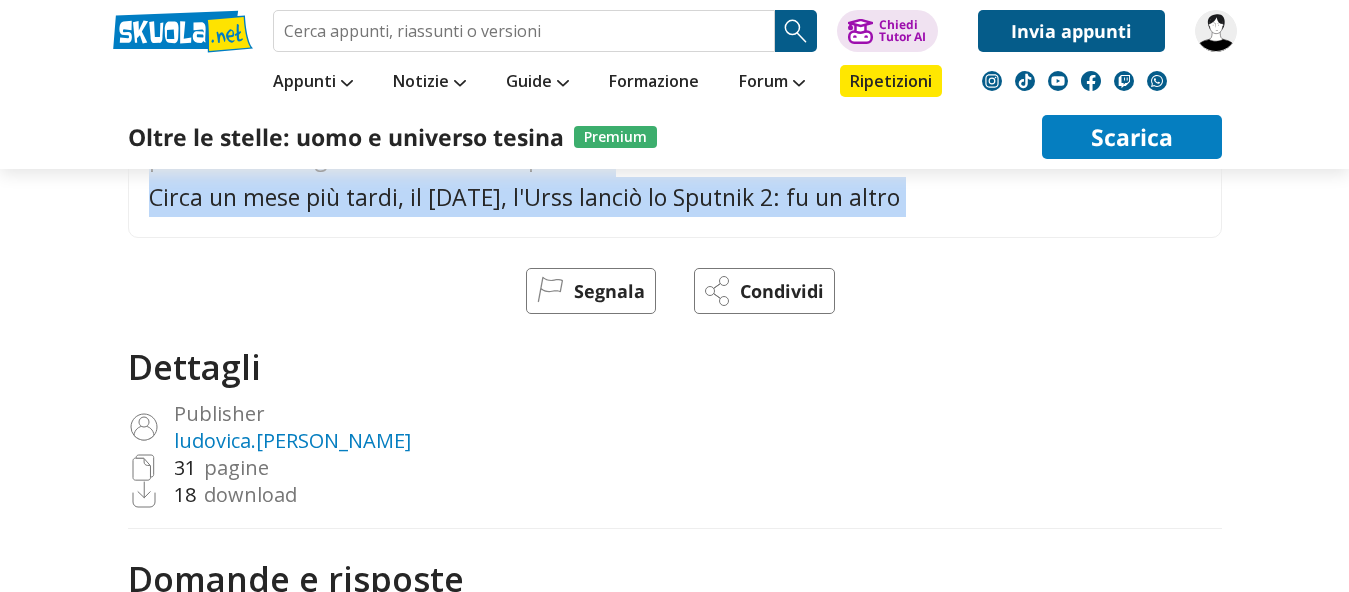 drag, startPoint x: 150, startPoint y: 220, endPoint x: 320, endPoint y: 205, distance: 170.66048 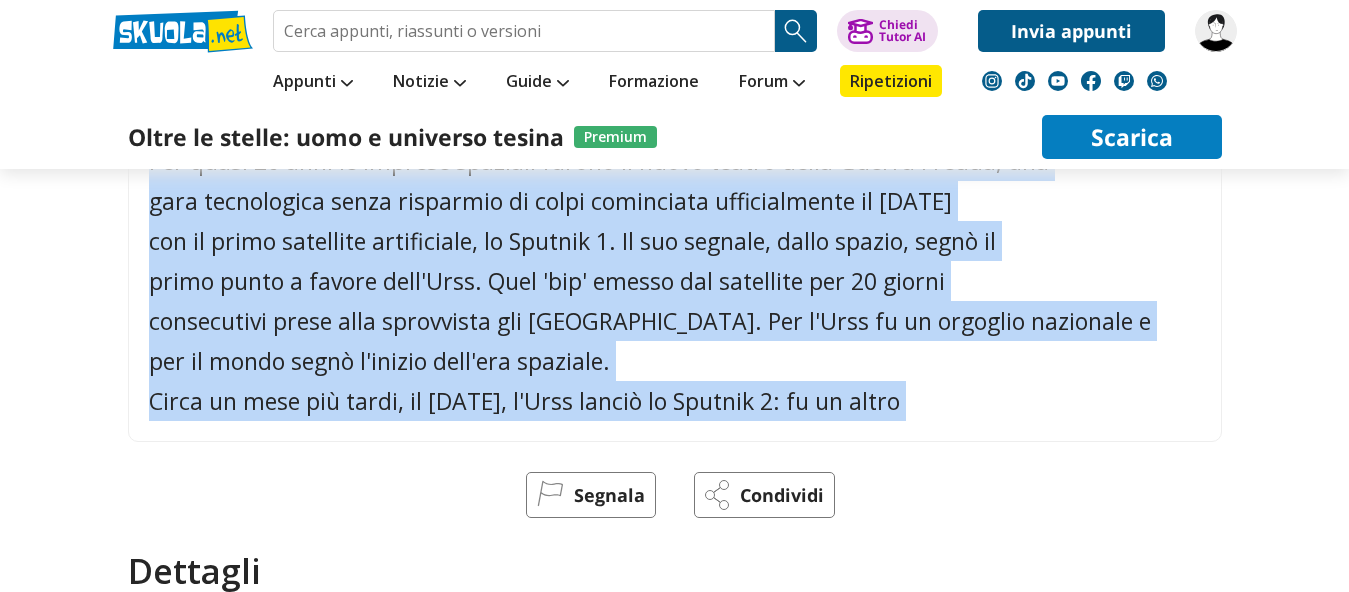 copy on "O STORIA La conquista dello spazio Lo sbarco sulla Luna, il 20 luglio 1969, fu il coronamento della vita di Neil Armstrong. Ma fu anche e soprattutto un evento epocale nella storia dell'umanità, destinato a segnare l'apice della corsa allo spazio fra Stati Uniti e Unione Sovietica. Per quasi 20 anni le imprese spaziali furono il nuovo teatro della Guerra Fredda, una gara tecnologica senza risparmio di colpi cominciata ufficialmente il 4 ottobre 1957 con il primo satellite artificiale, lo Sputnik 1. Il suo segnale, dallo spazio, segnò il primo punto a favore dell'Urss. Quel 'bip' emesso dal satellite per 20 giorni consecutivi prese alla sprovvista gli Stati Uniti. Per l'Urss fu un orgoglio nazionale e per il mondo segnò l'inizio dell'era spaziale. Circa un mese più tardi, il 3 novembre 1957, l'Urss lanciò lo Sputnik 2: fu un altro primato perché a bordo c'era un essere vivente, la cagnetta Laika. E poiché Laika sopravvis" 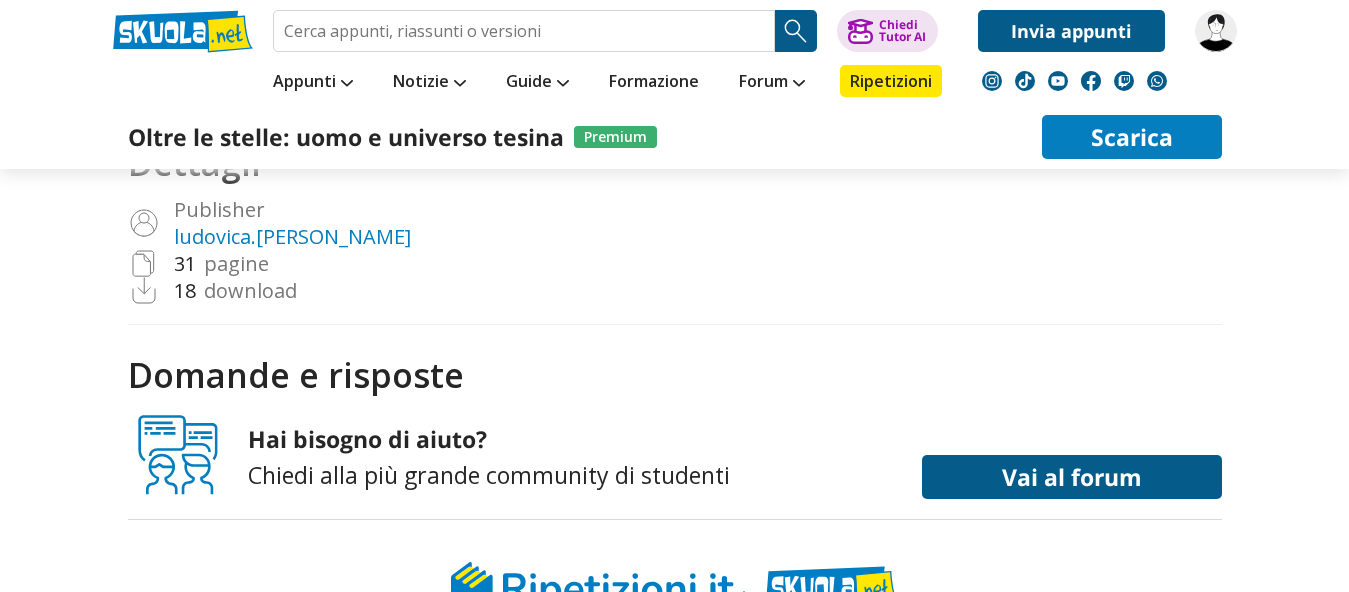 scroll, scrollTop: 2943, scrollLeft: 0, axis: vertical 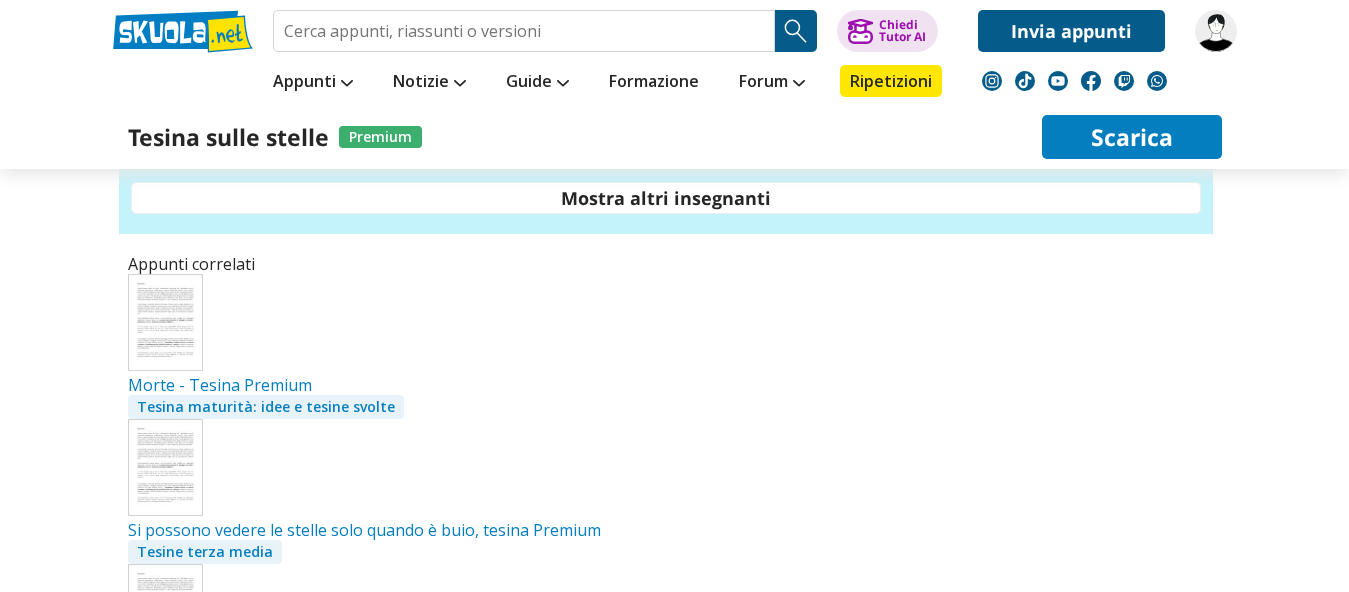 click at bounding box center [165, 322] 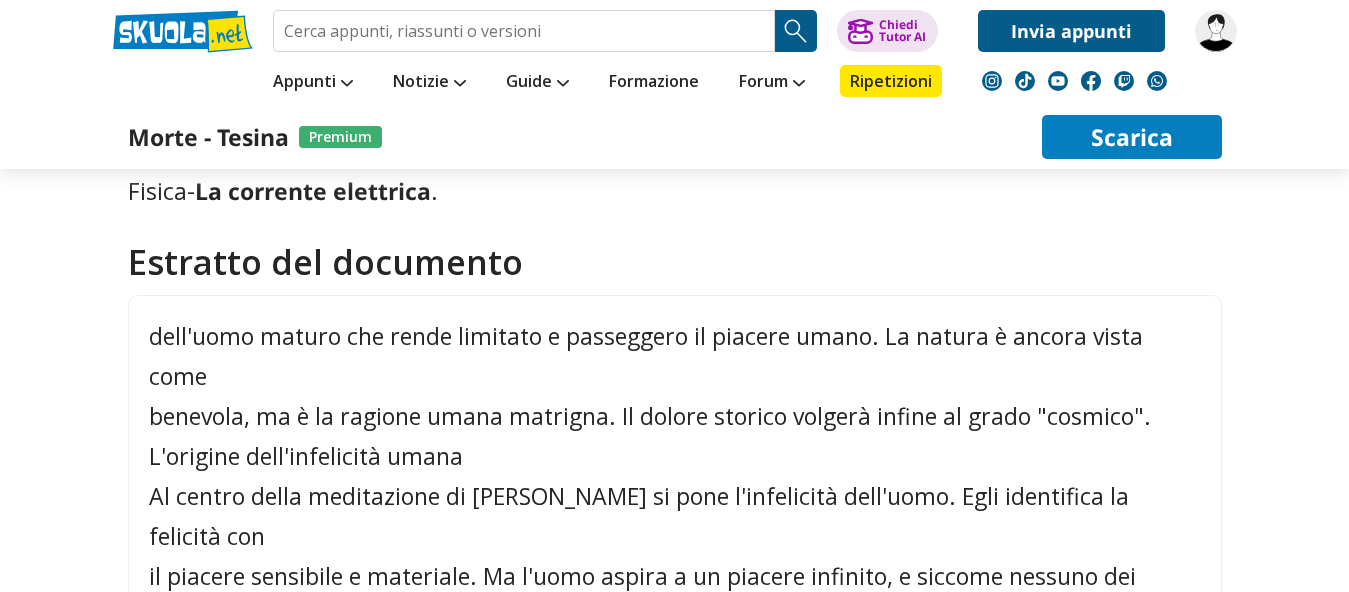 scroll, scrollTop: 2346, scrollLeft: 0, axis: vertical 